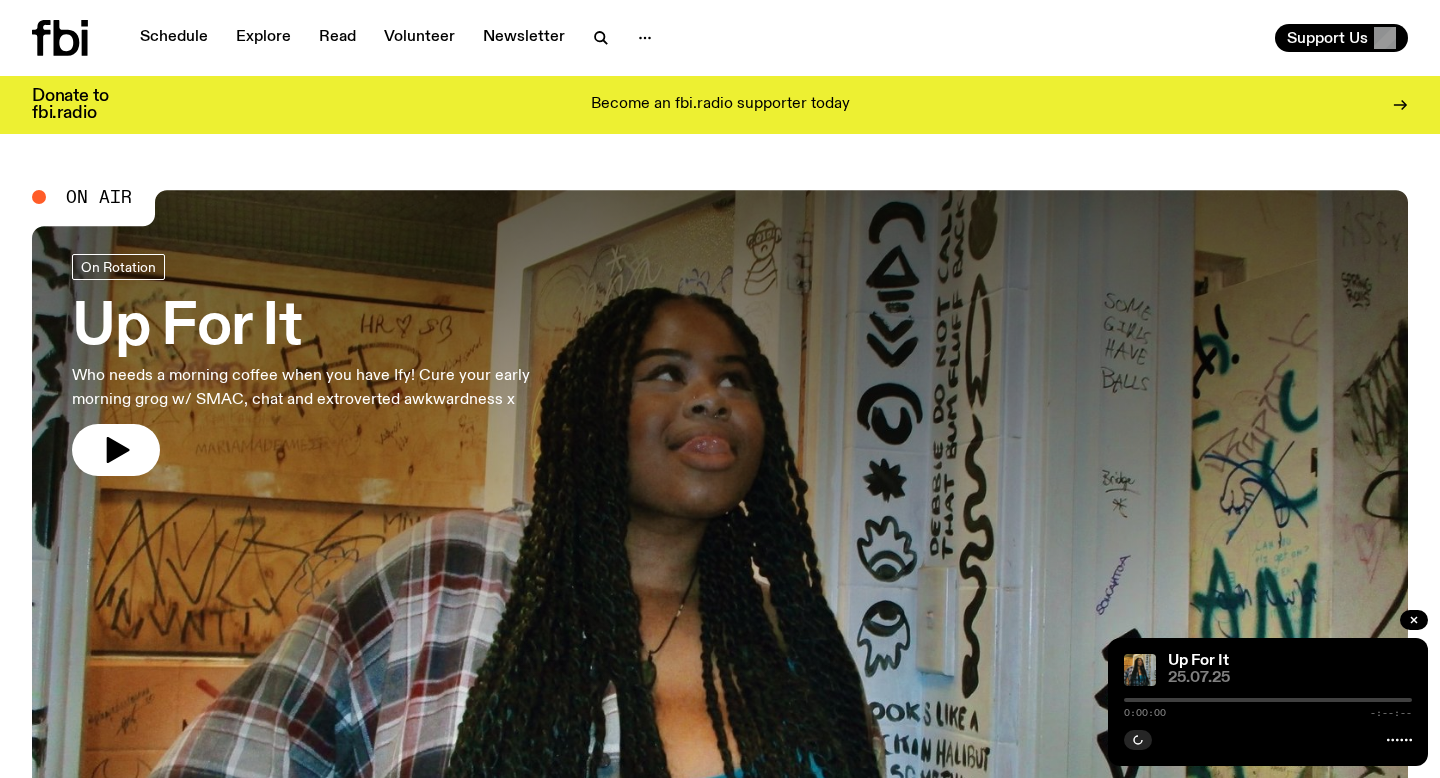 scroll, scrollTop: 0, scrollLeft: 0, axis: both 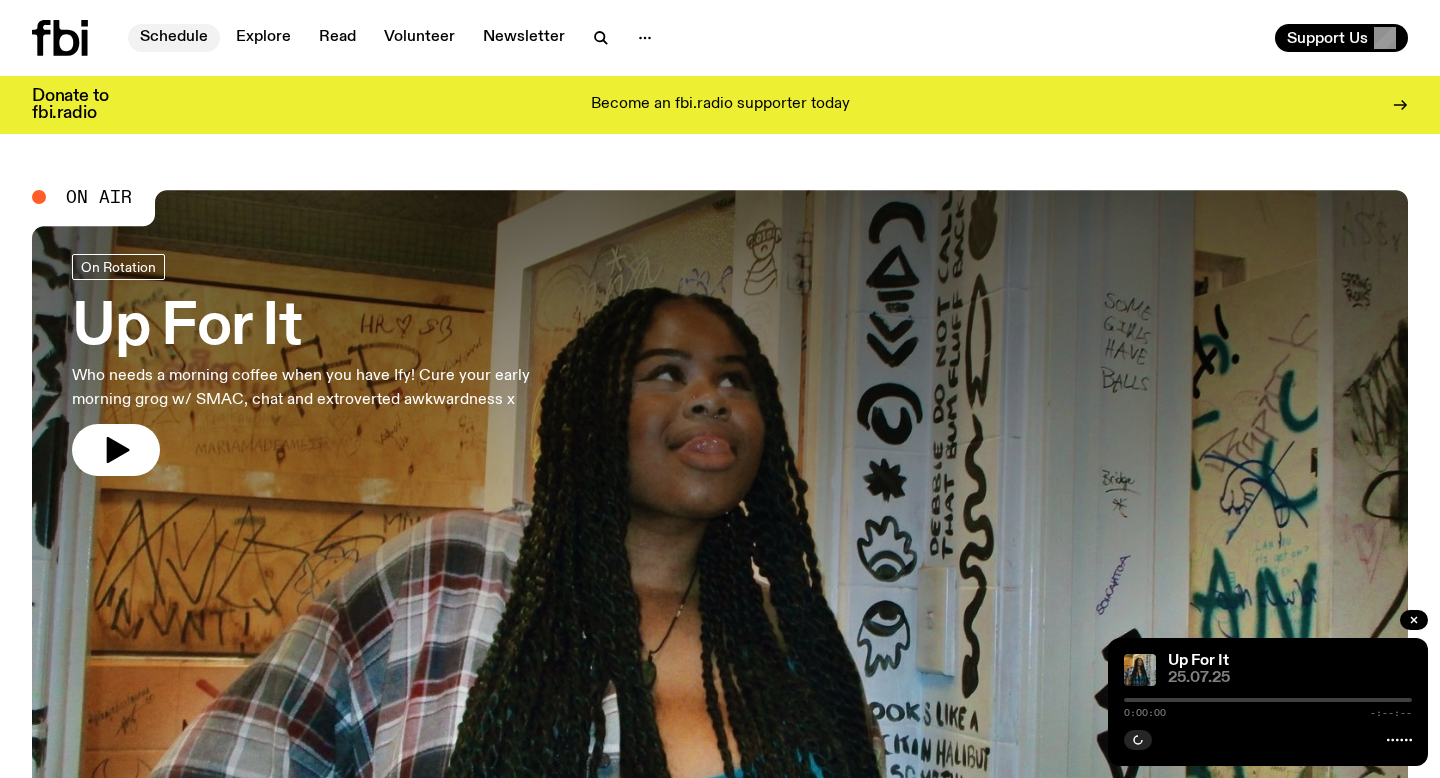 click on "Schedule" at bounding box center [174, 38] 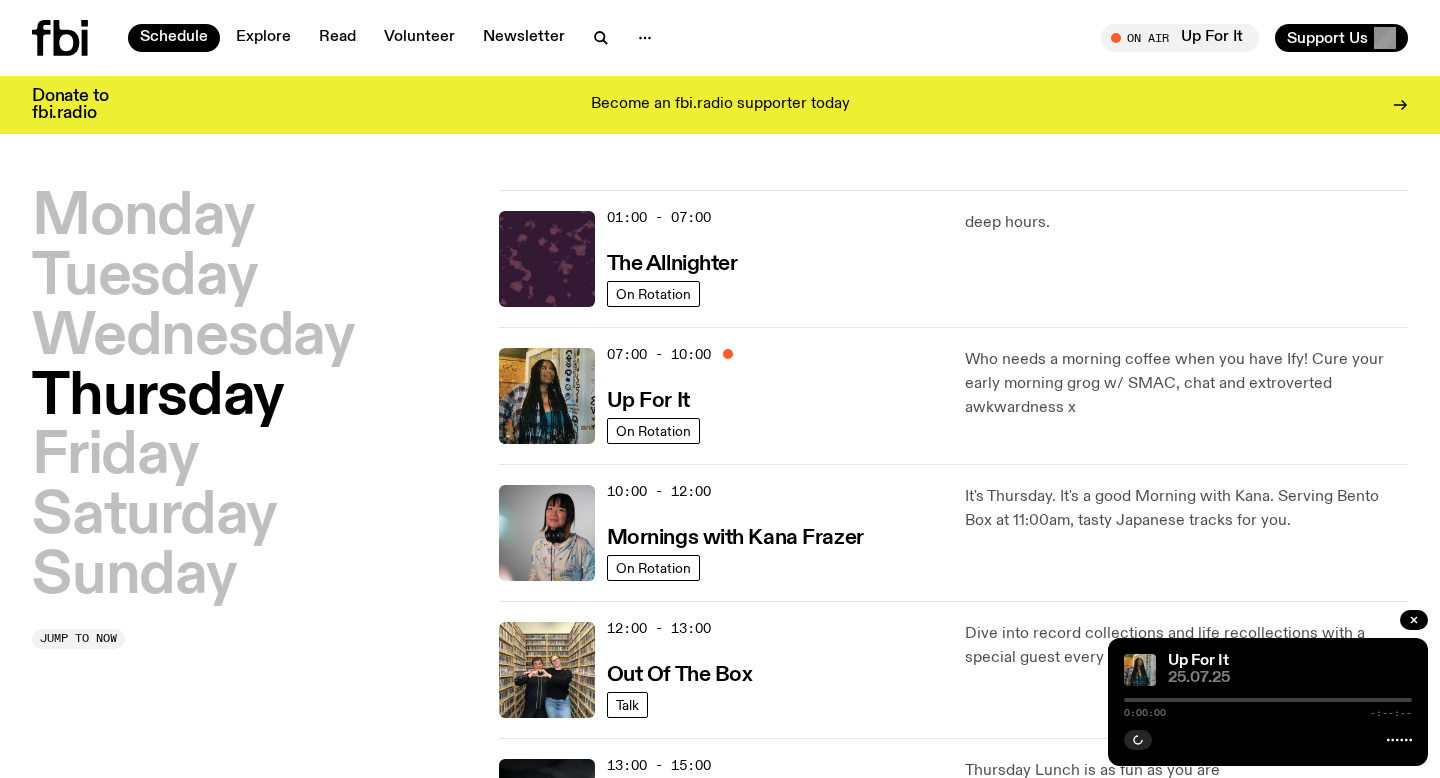 click on "07:00 - 10:00 Up For It On Rotation Who needs a morning coffee when you have Ify! Cure your early morning grog w/ SMAC, chat and extroverted awkwardness x" 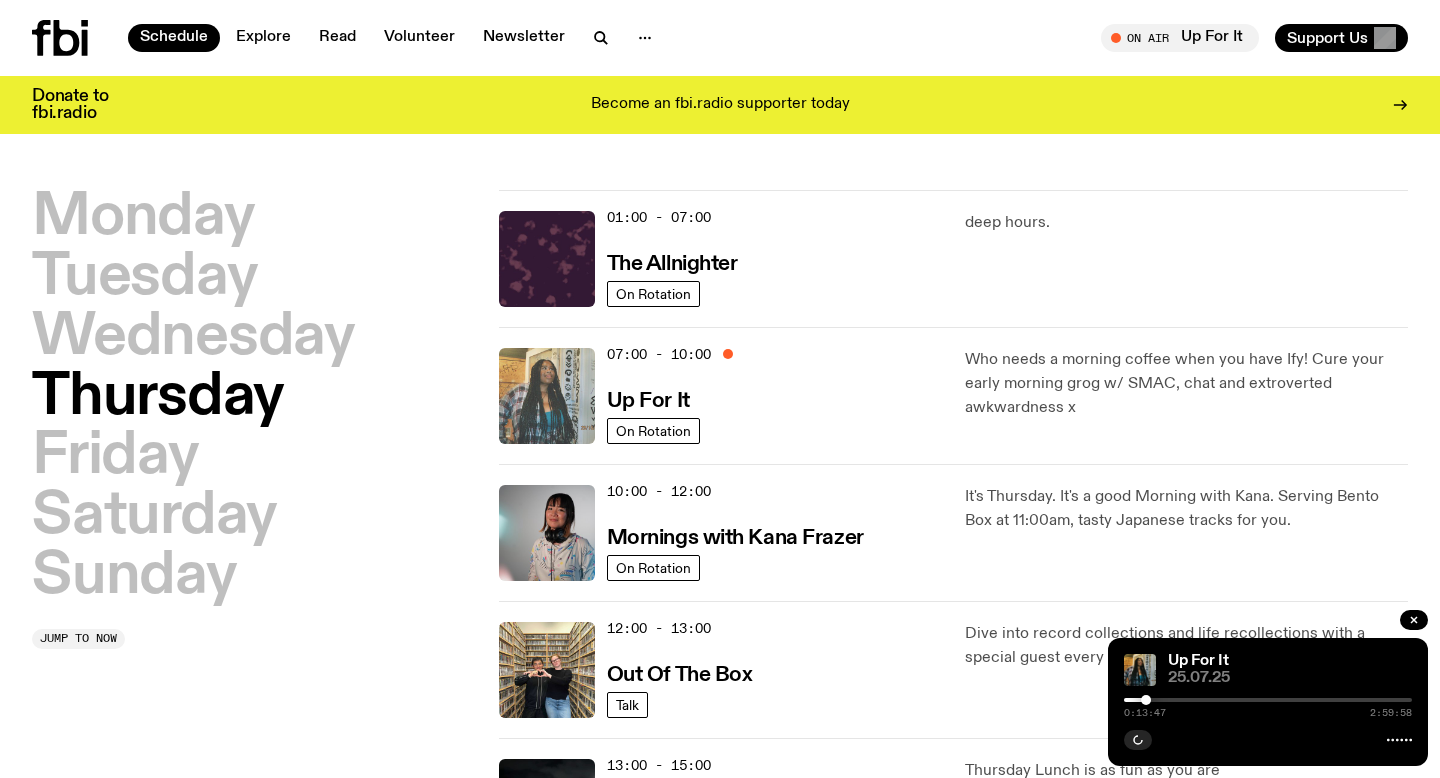 click 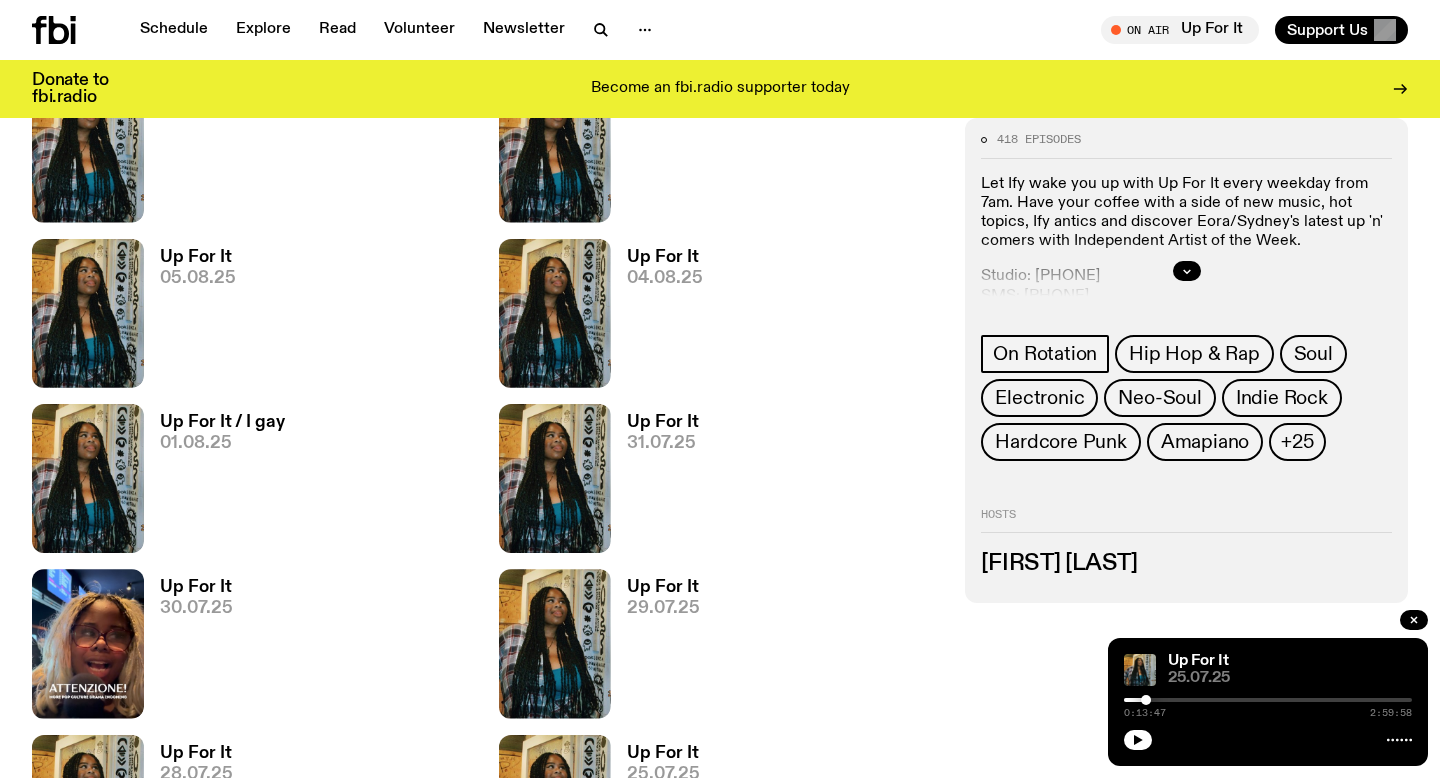 scroll, scrollTop: 913, scrollLeft: 0, axis: vertical 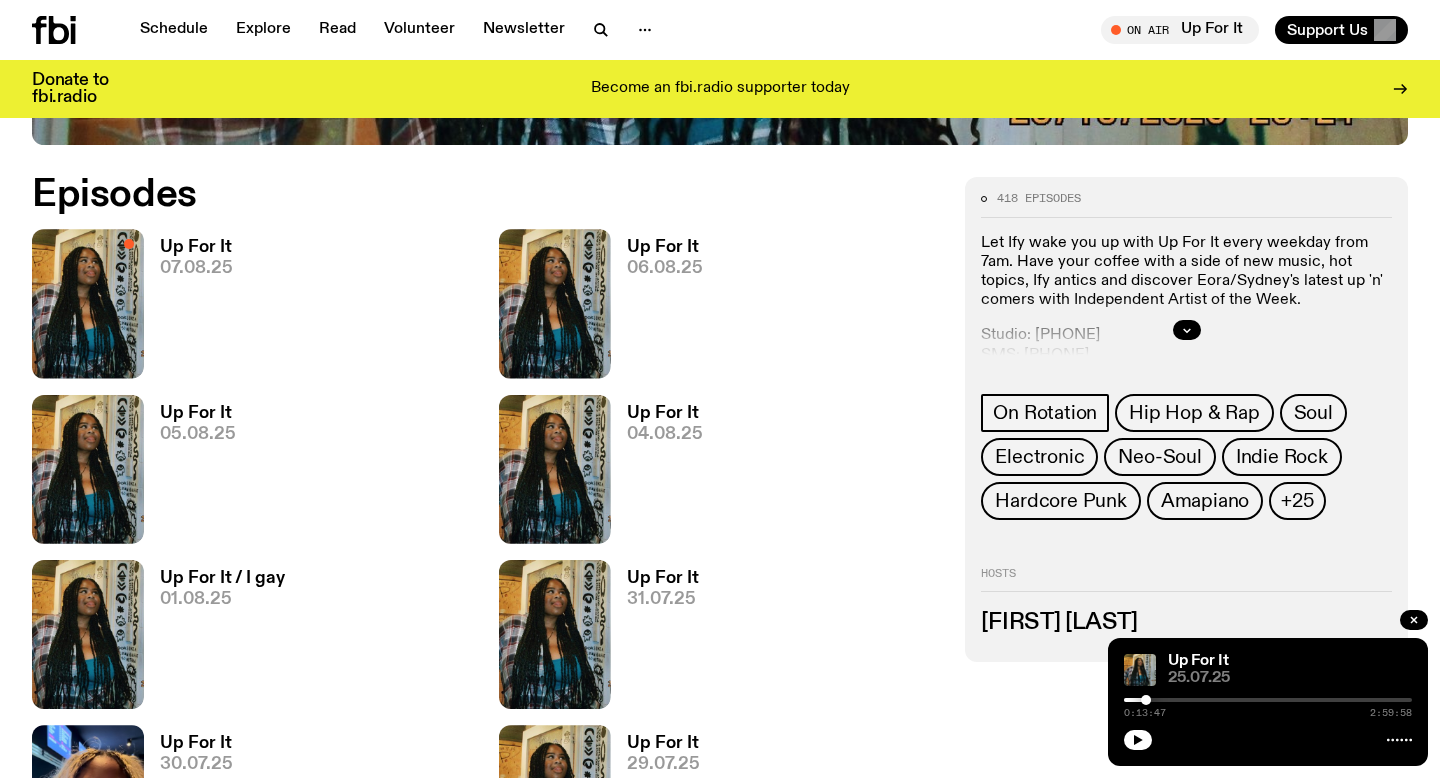 click on "Up For It" at bounding box center [665, 247] 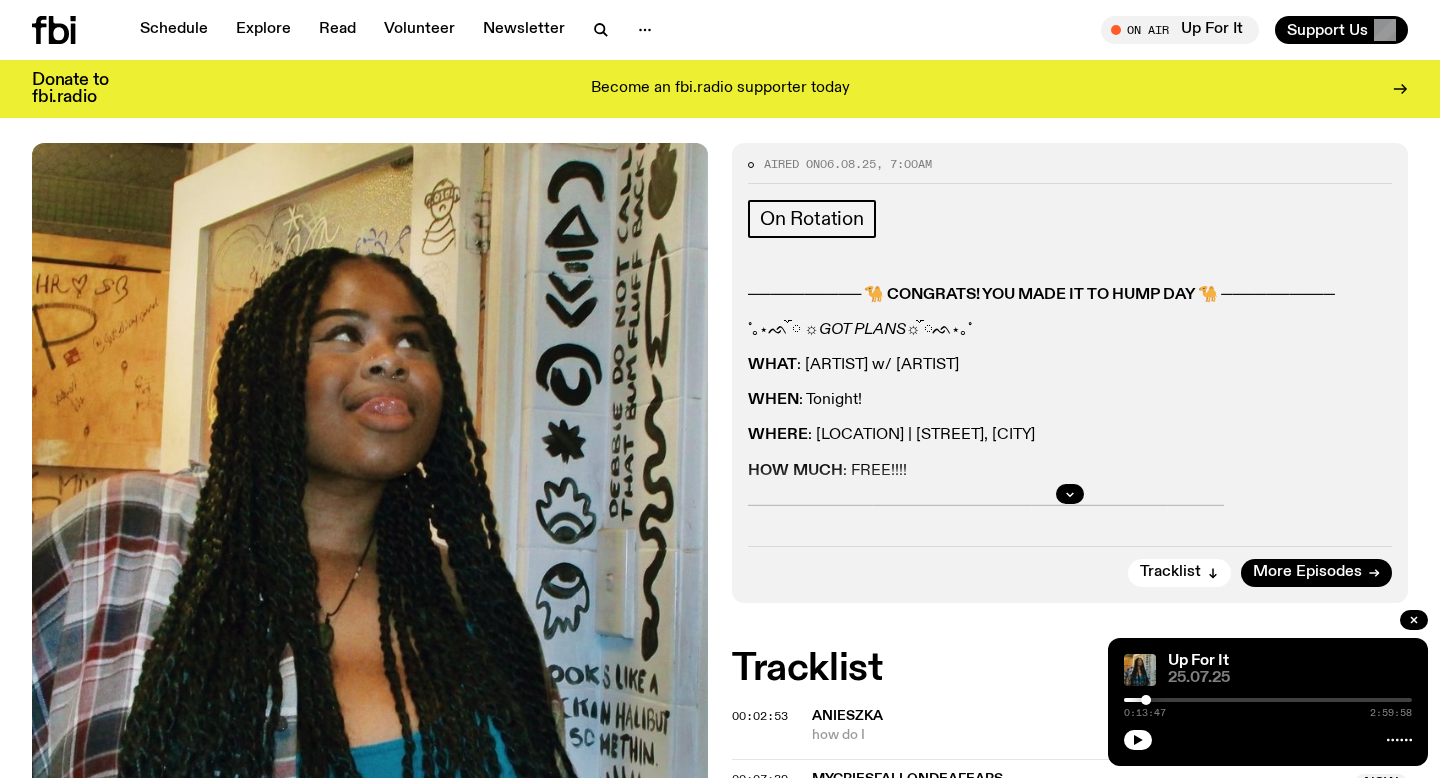 scroll, scrollTop: 242, scrollLeft: 0, axis: vertical 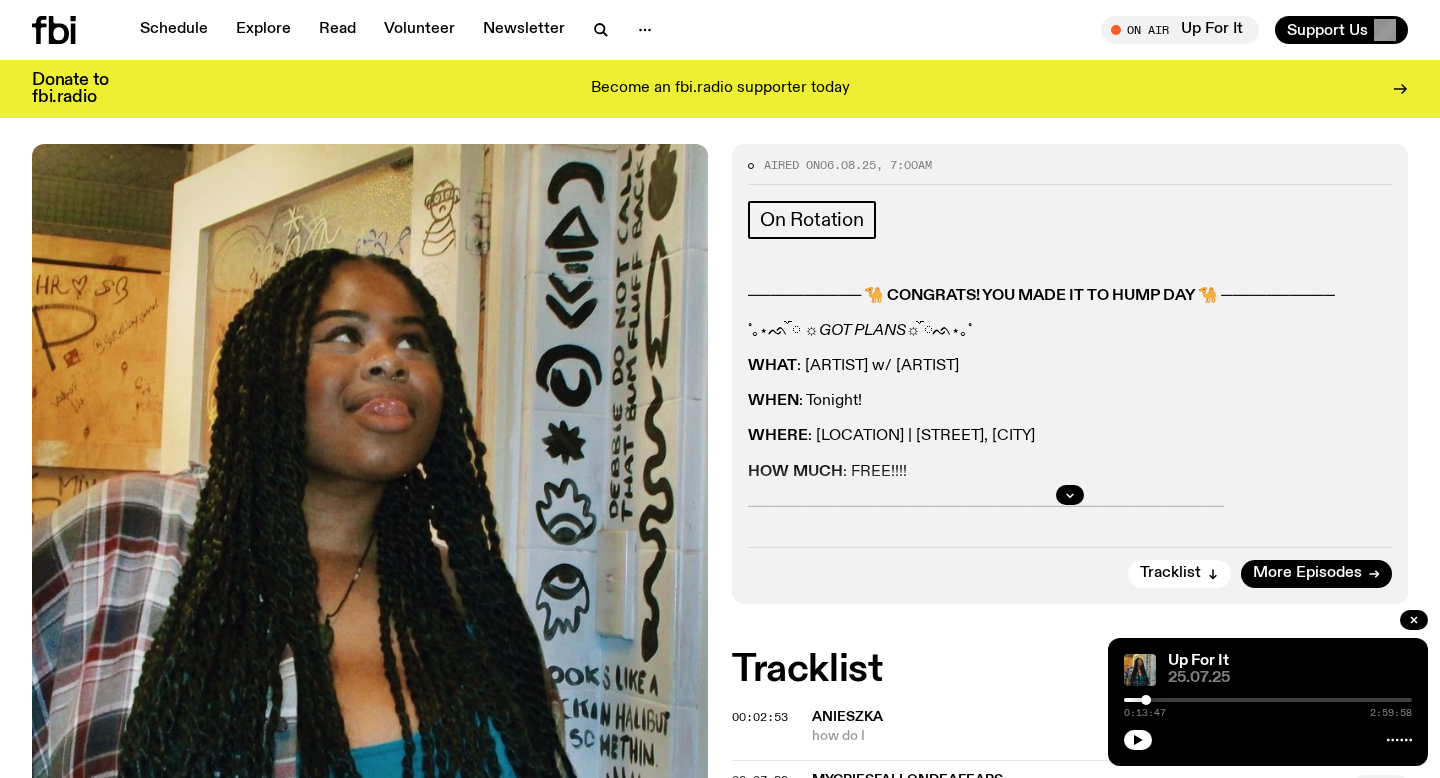 click at bounding box center (1070, 495) 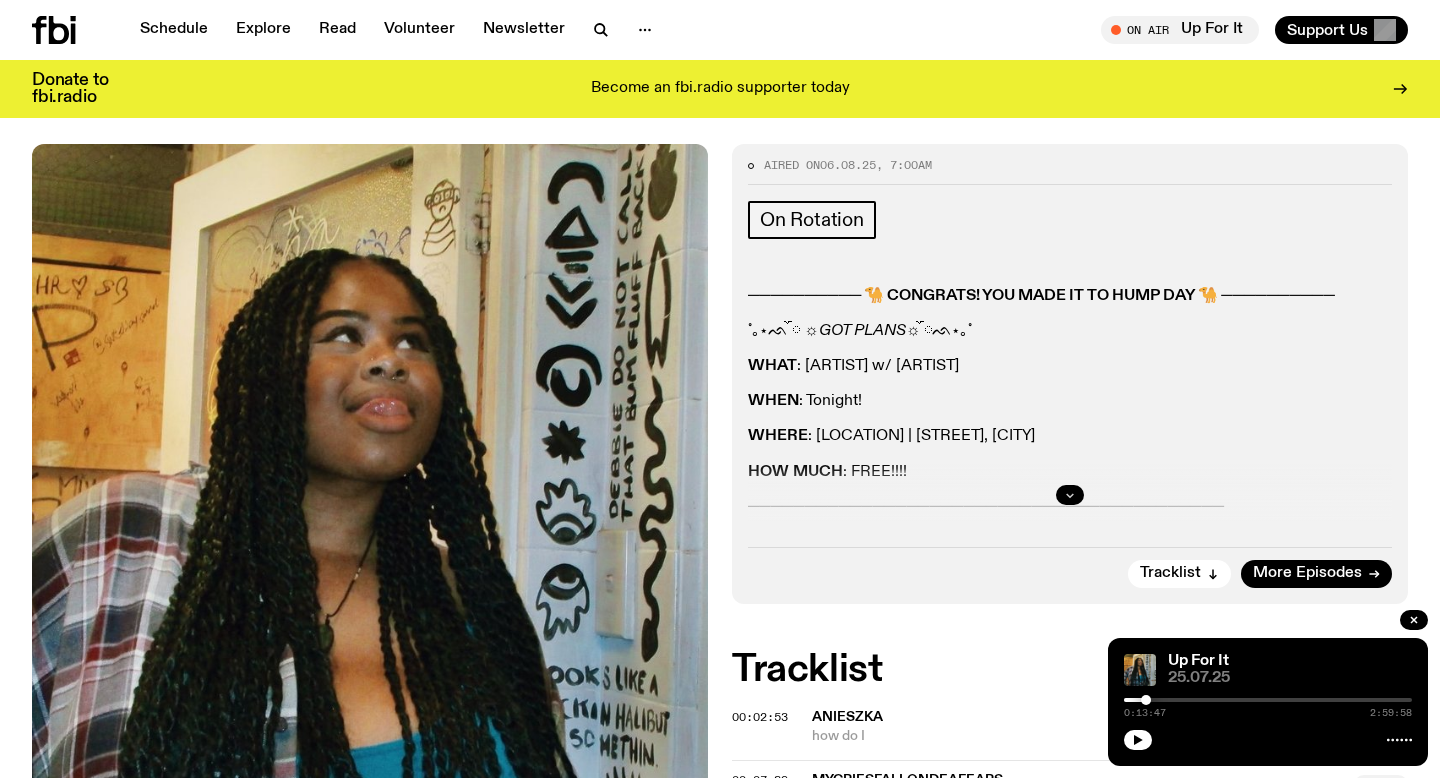 click at bounding box center (1070, 495) 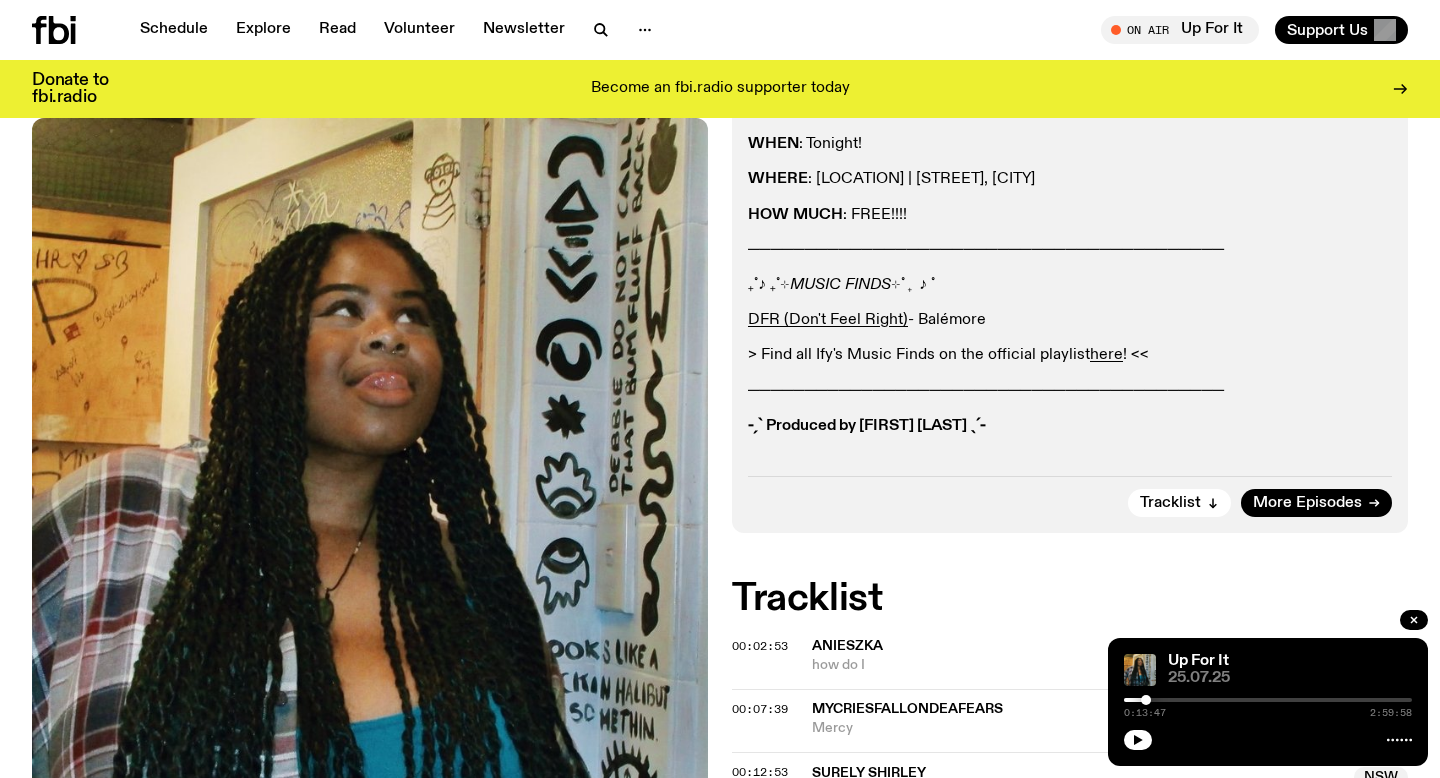 scroll, scrollTop: 516, scrollLeft: 0, axis: vertical 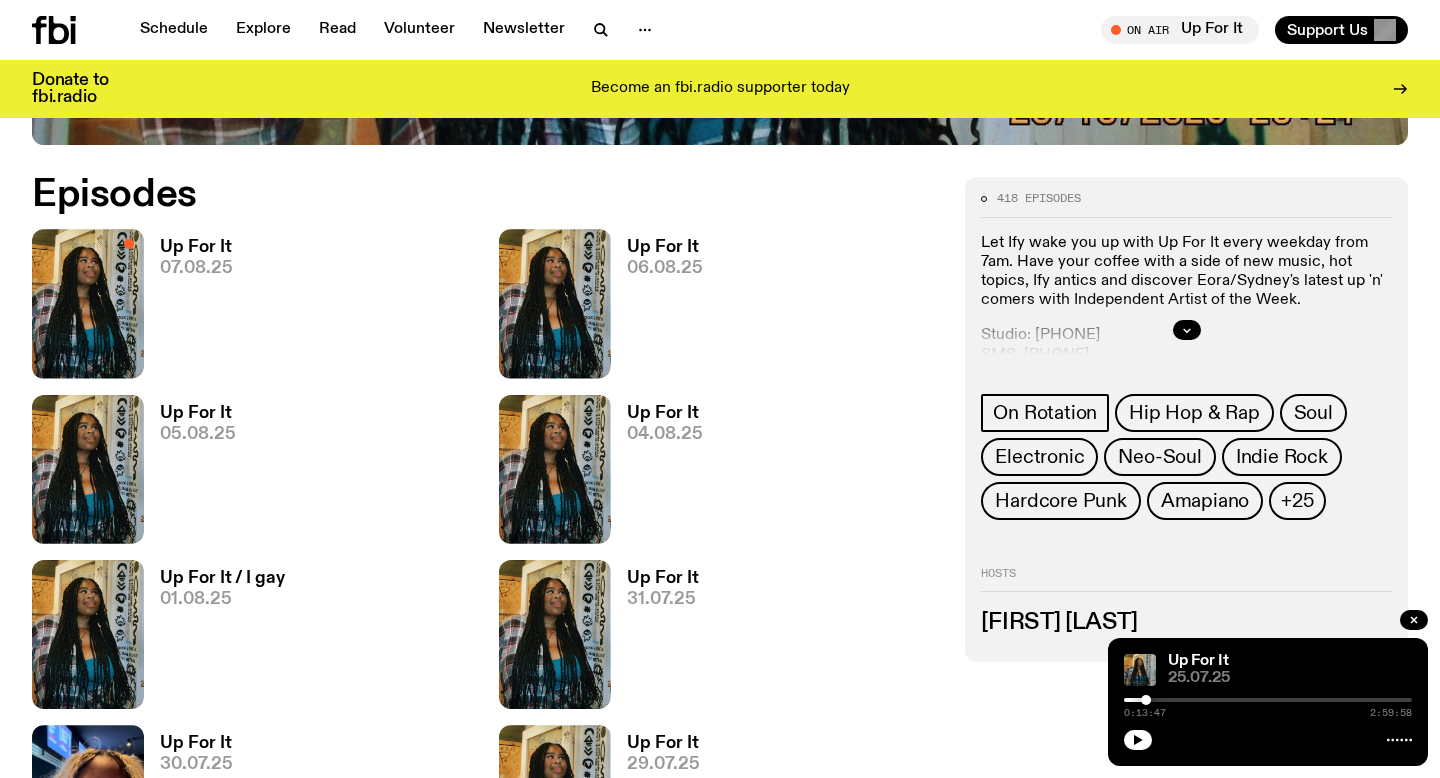 click on "05.08.25" at bounding box center (198, 434) 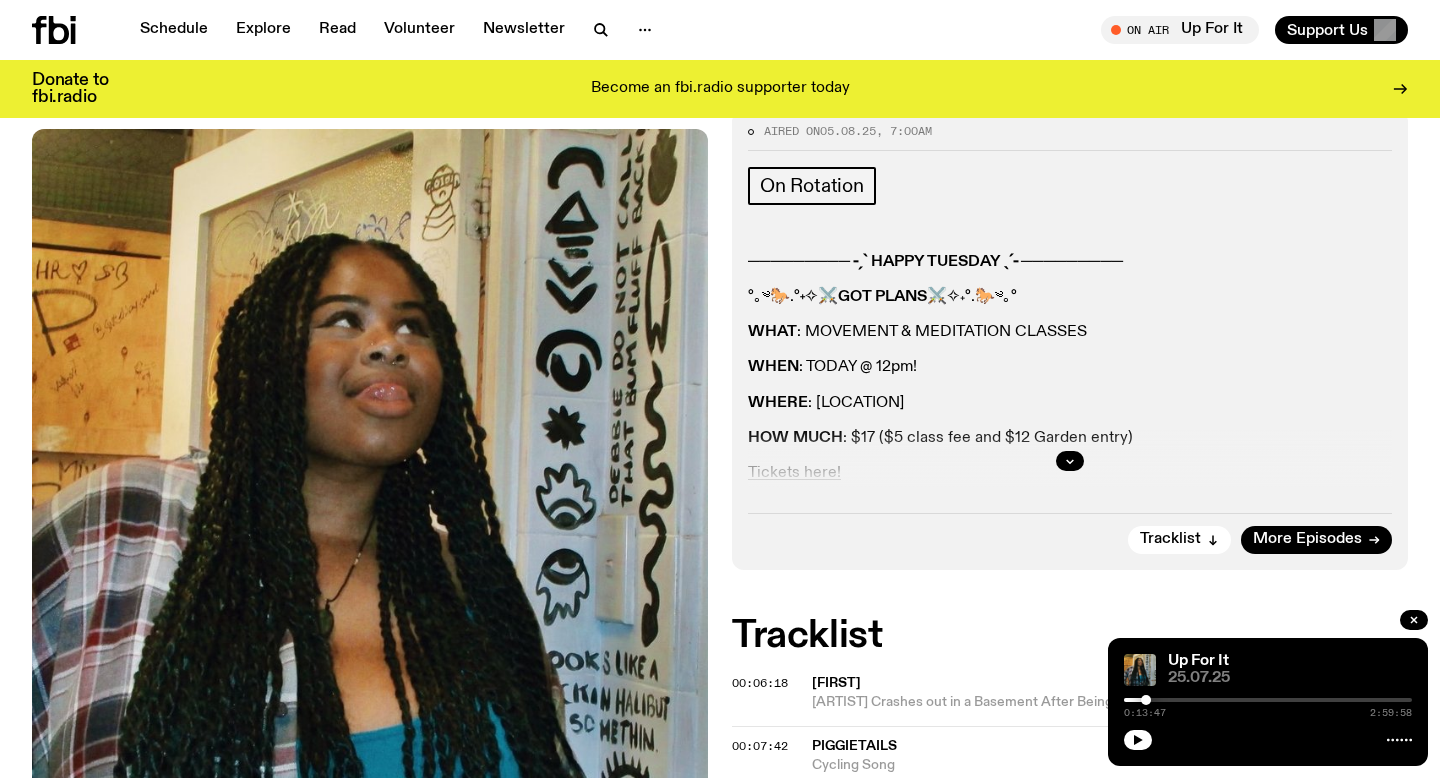 scroll, scrollTop: 286, scrollLeft: 0, axis: vertical 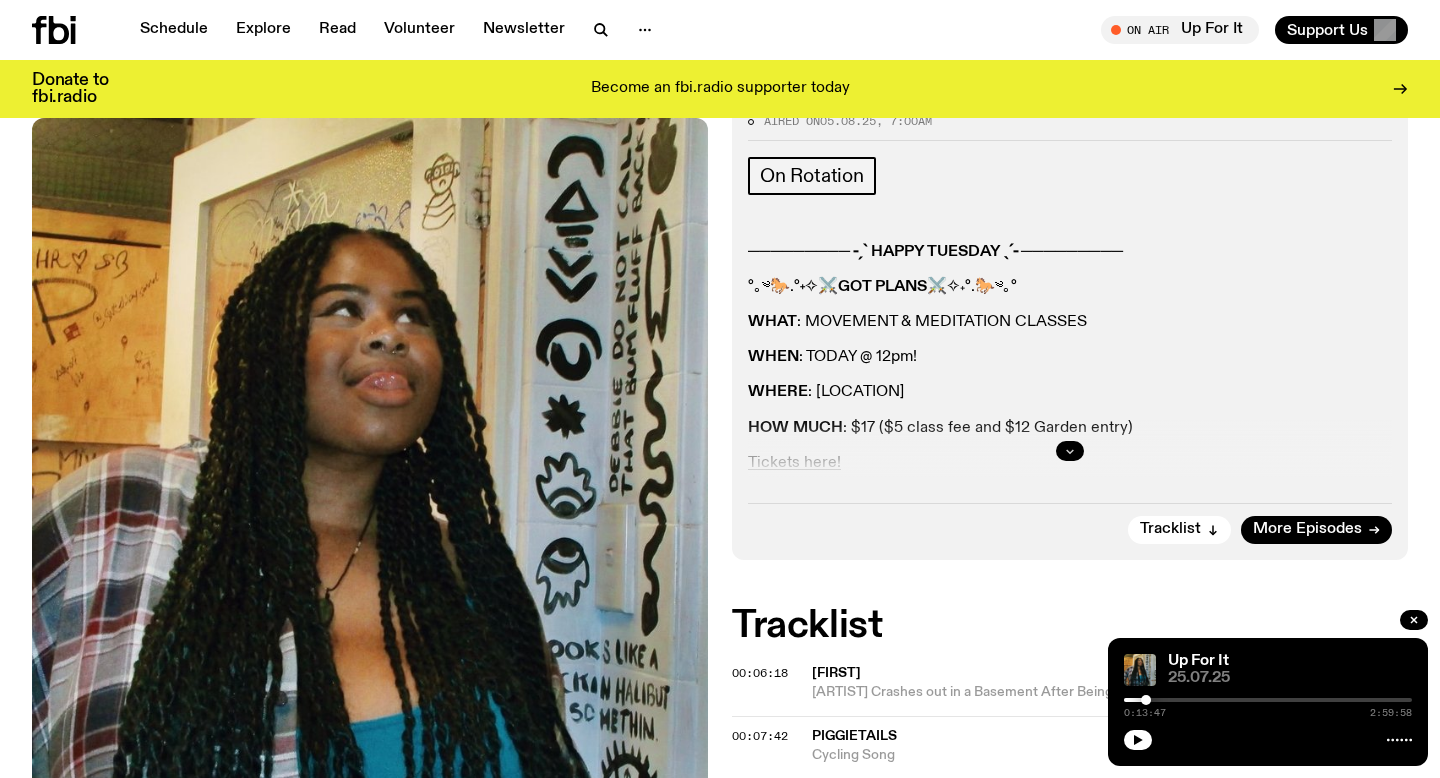 click at bounding box center [1070, 451] 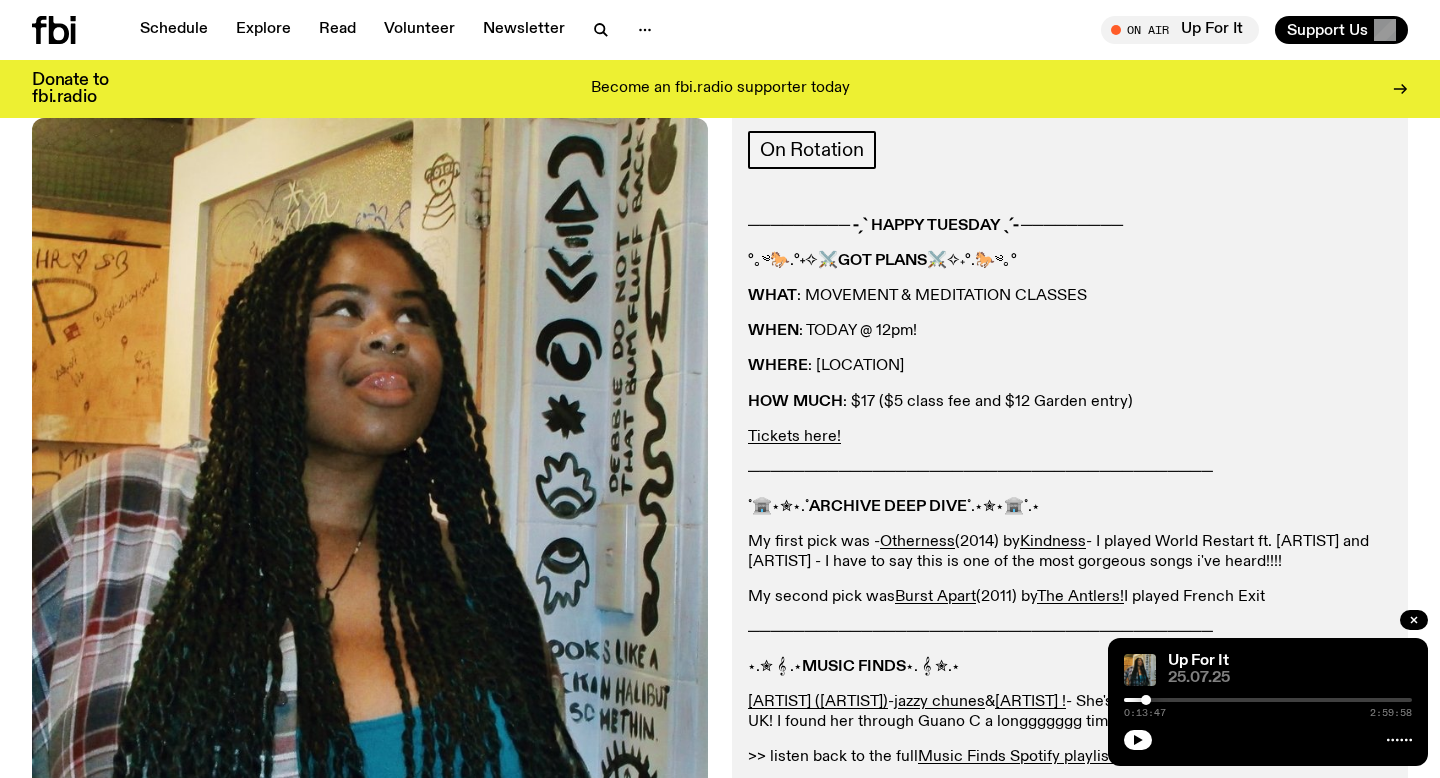 scroll, scrollTop: 319, scrollLeft: 0, axis: vertical 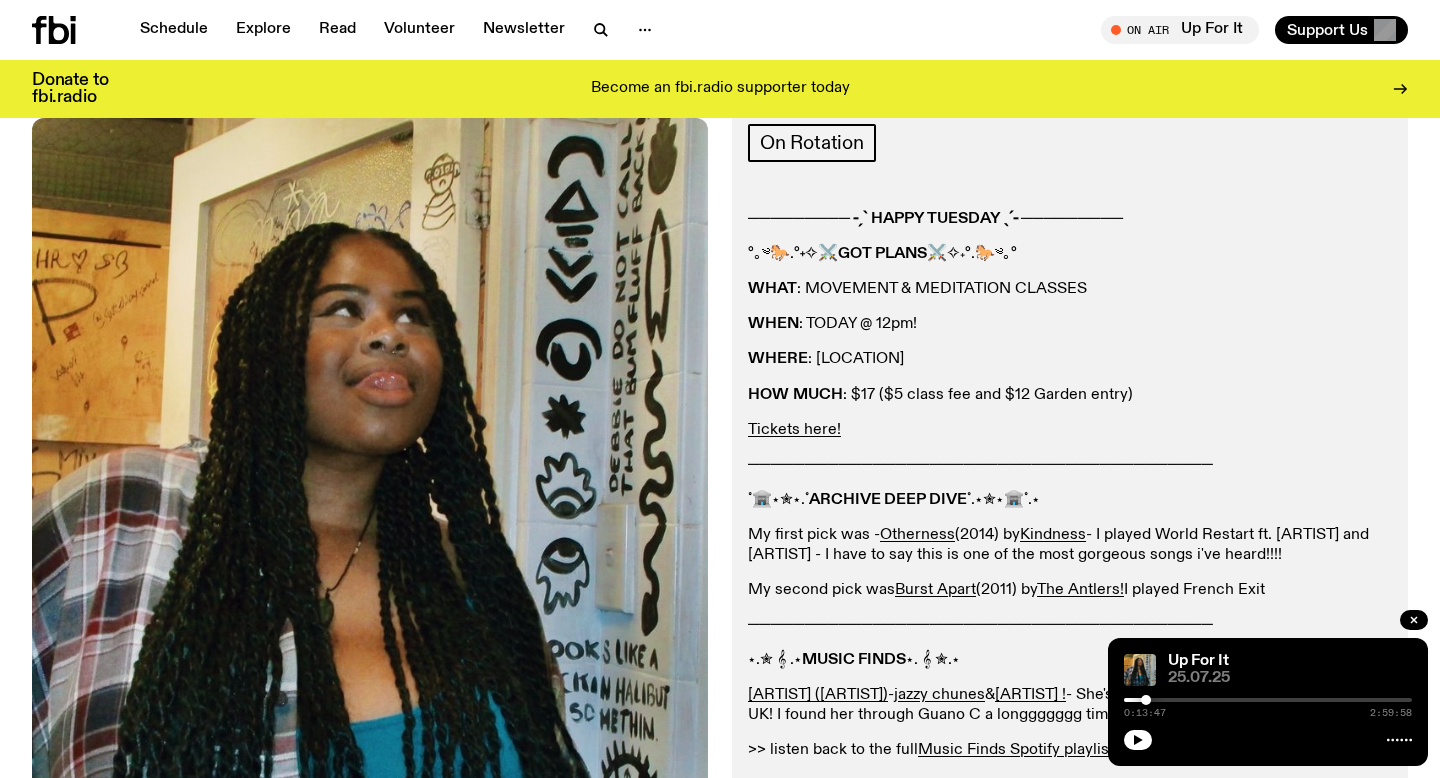 drag, startPoint x: 1020, startPoint y: 440, endPoint x: 1008, endPoint y: 440, distance: 12 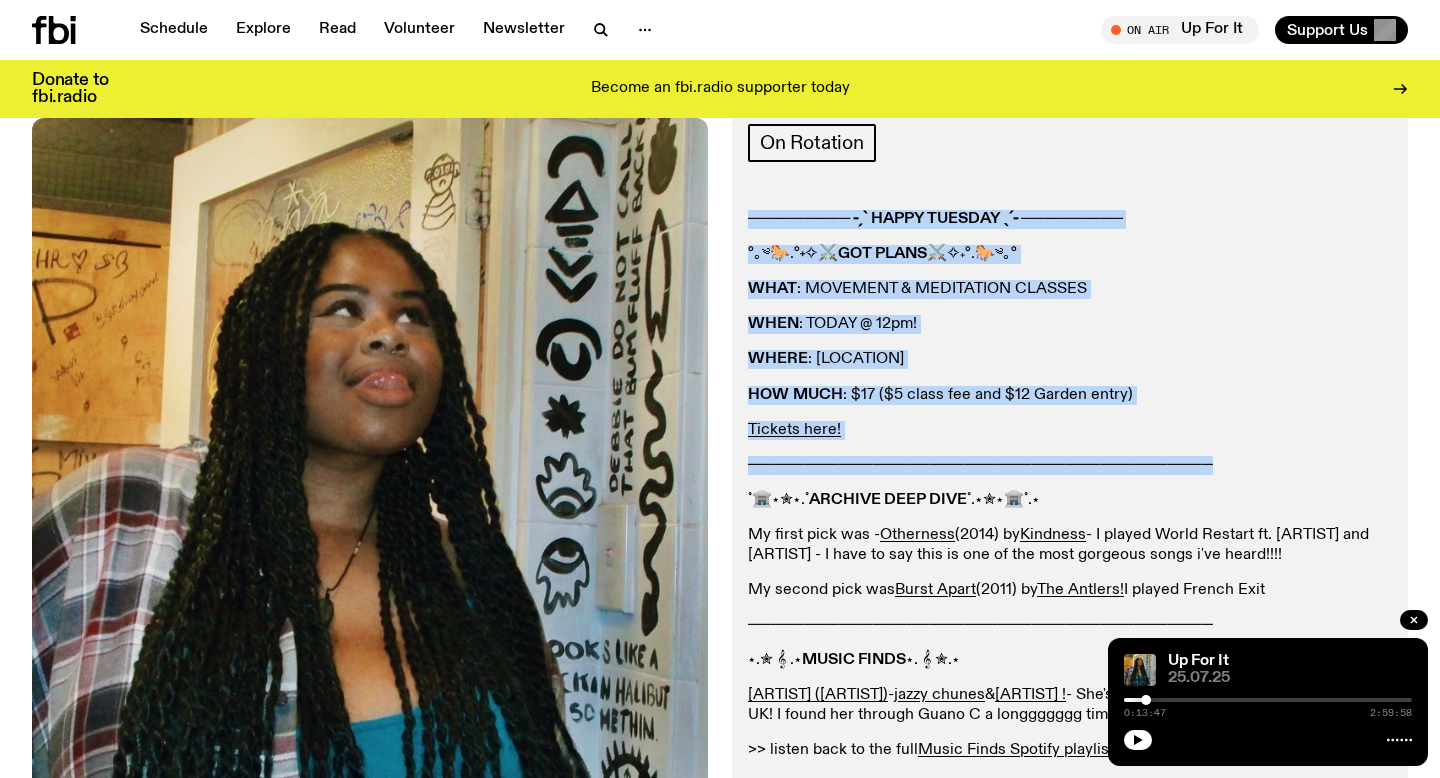 drag, startPoint x: 1397, startPoint y: 467, endPoint x: 742, endPoint y: 214, distance: 702.1638 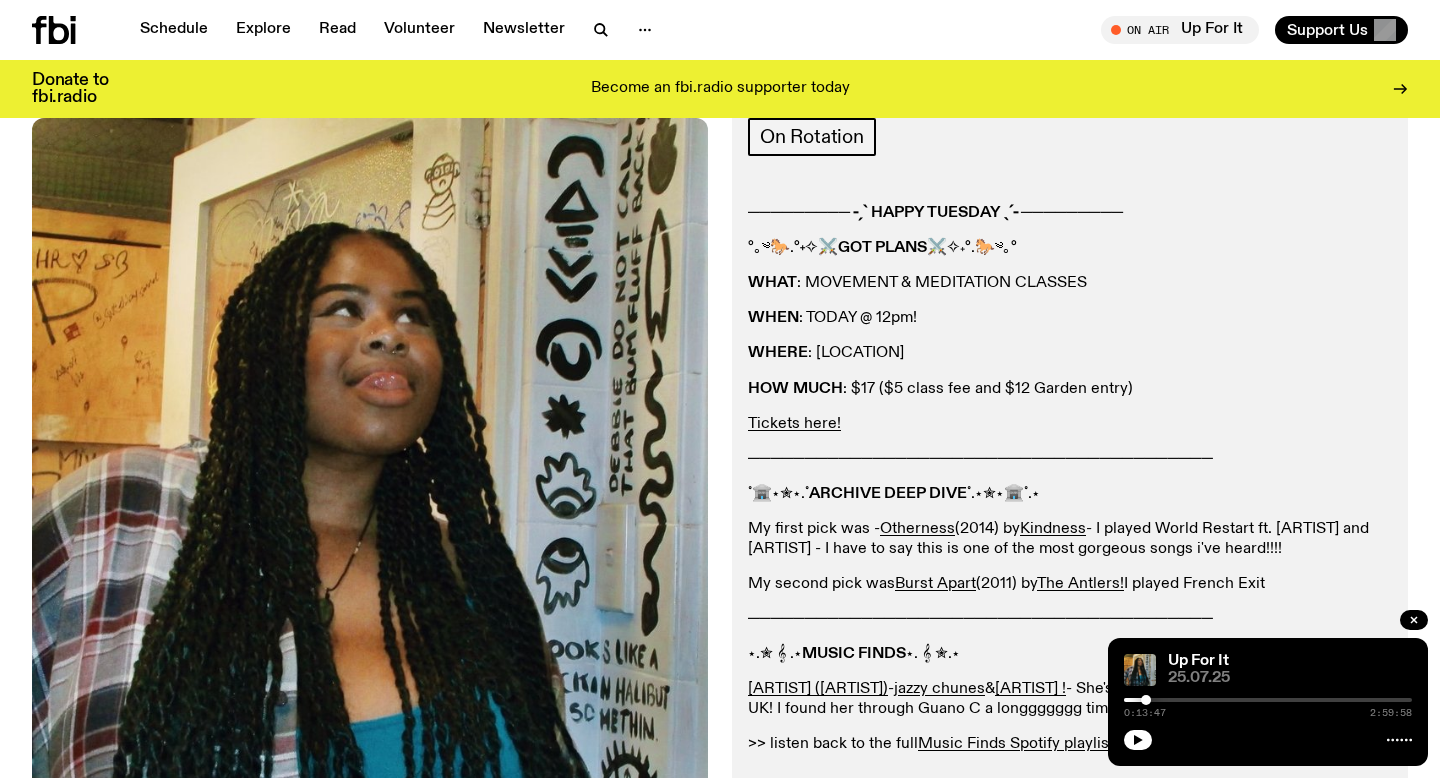 scroll, scrollTop: 0, scrollLeft: 0, axis: both 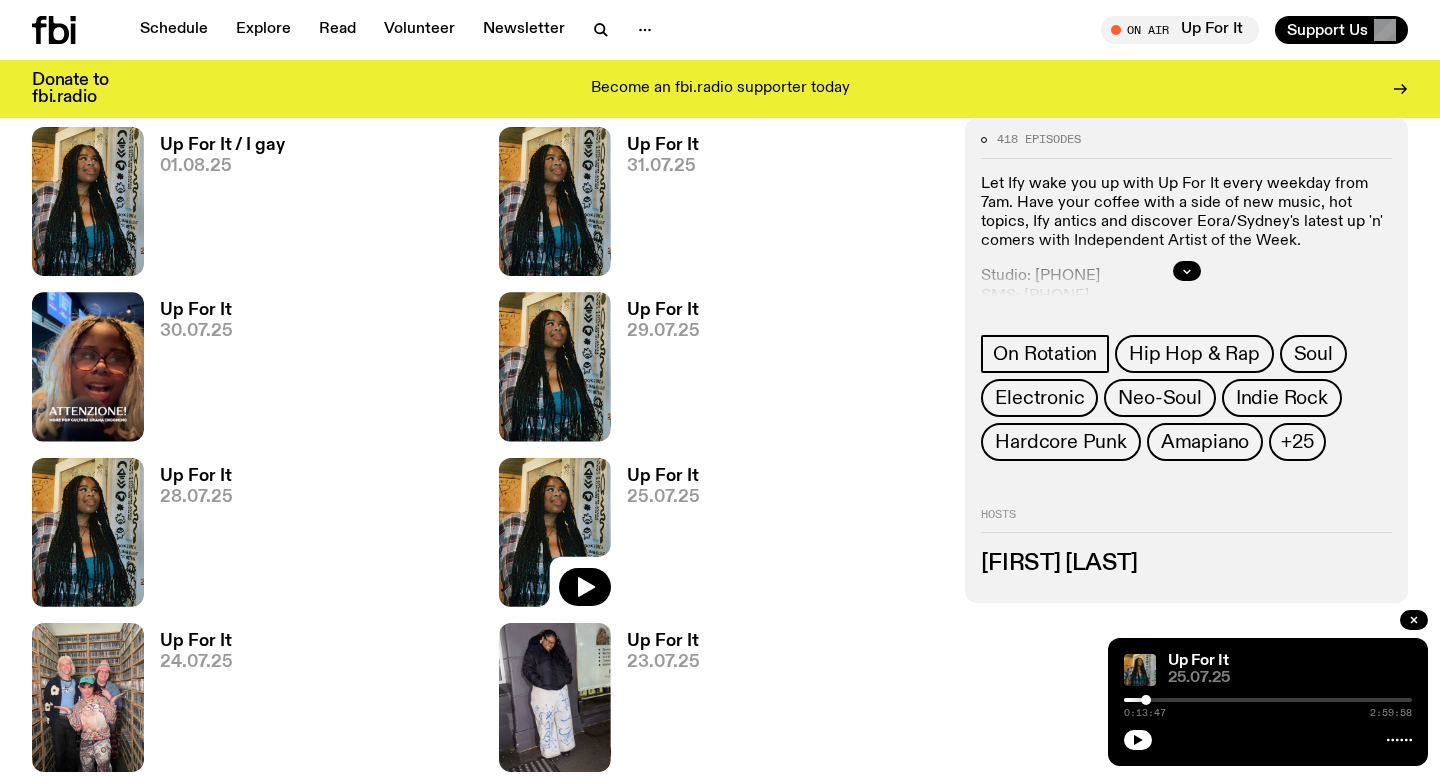 click on "Up For It 24.07.25" 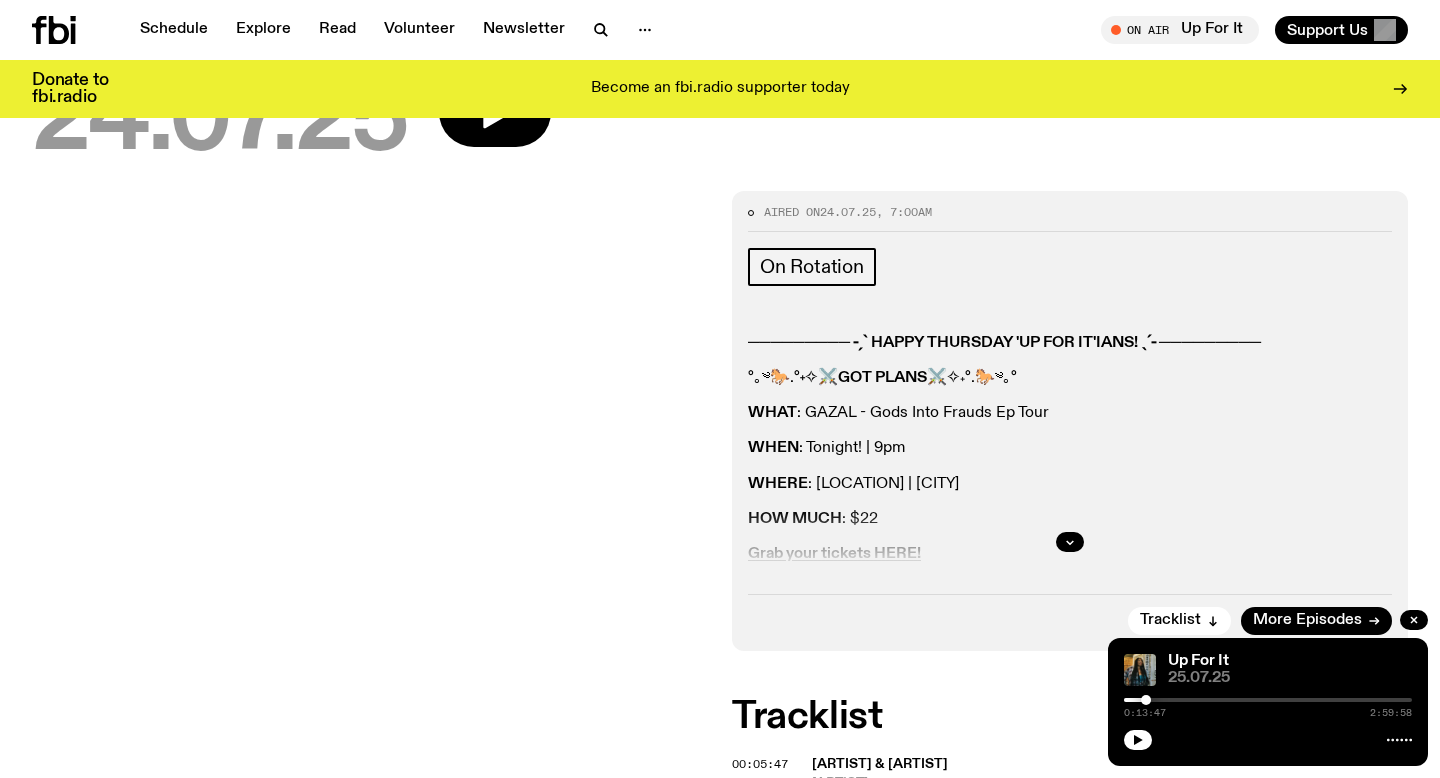 scroll, scrollTop: 193, scrollLeft: 0, axis: vertical 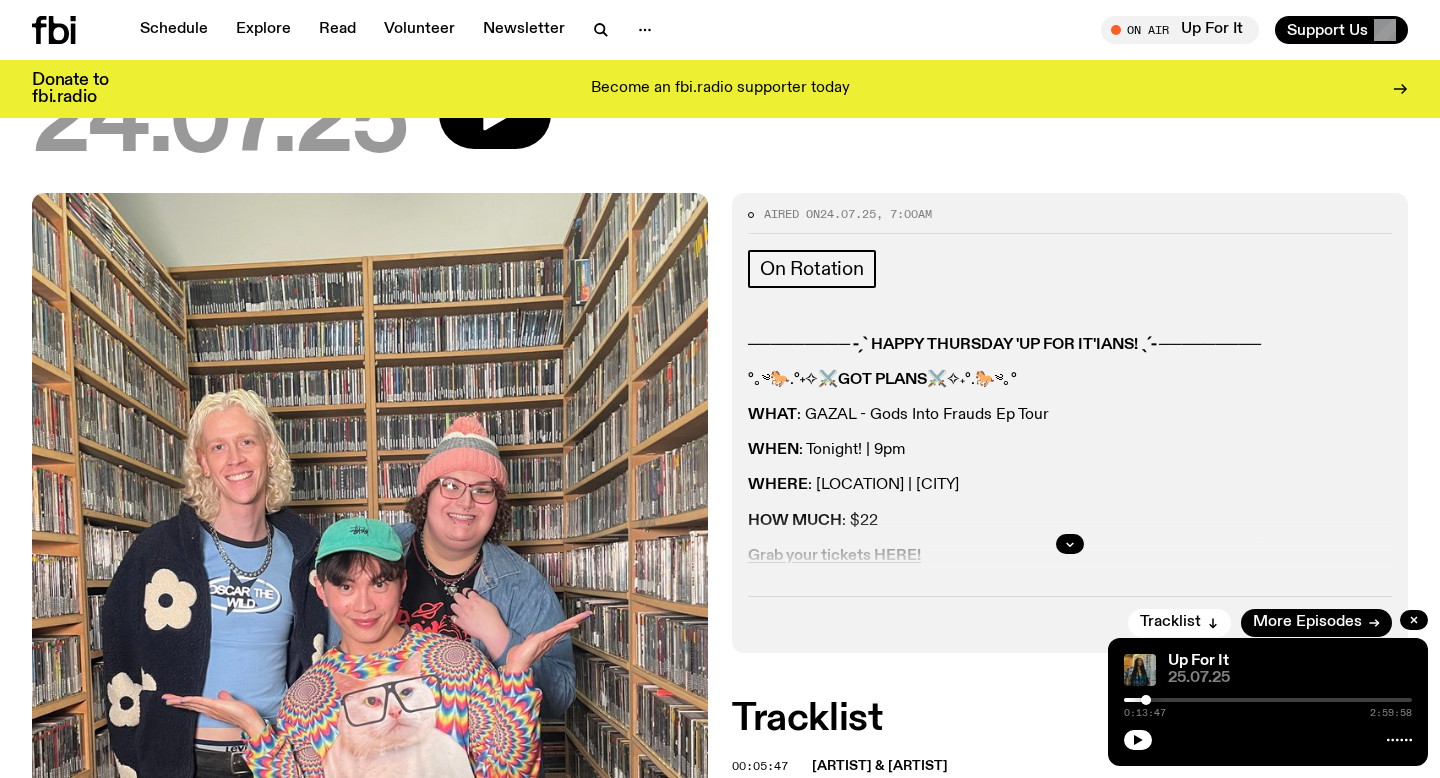 click at bounding box center (1070, 544) 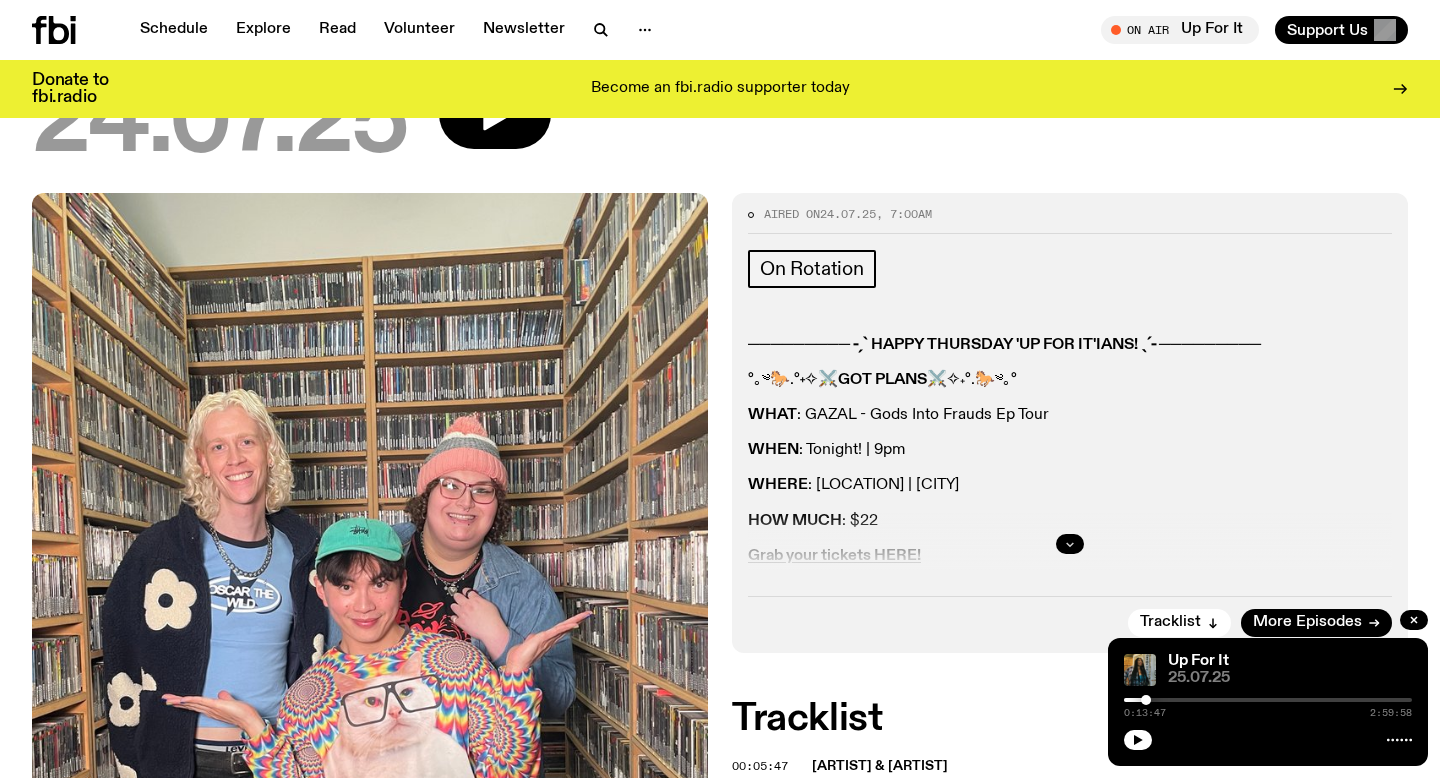 click 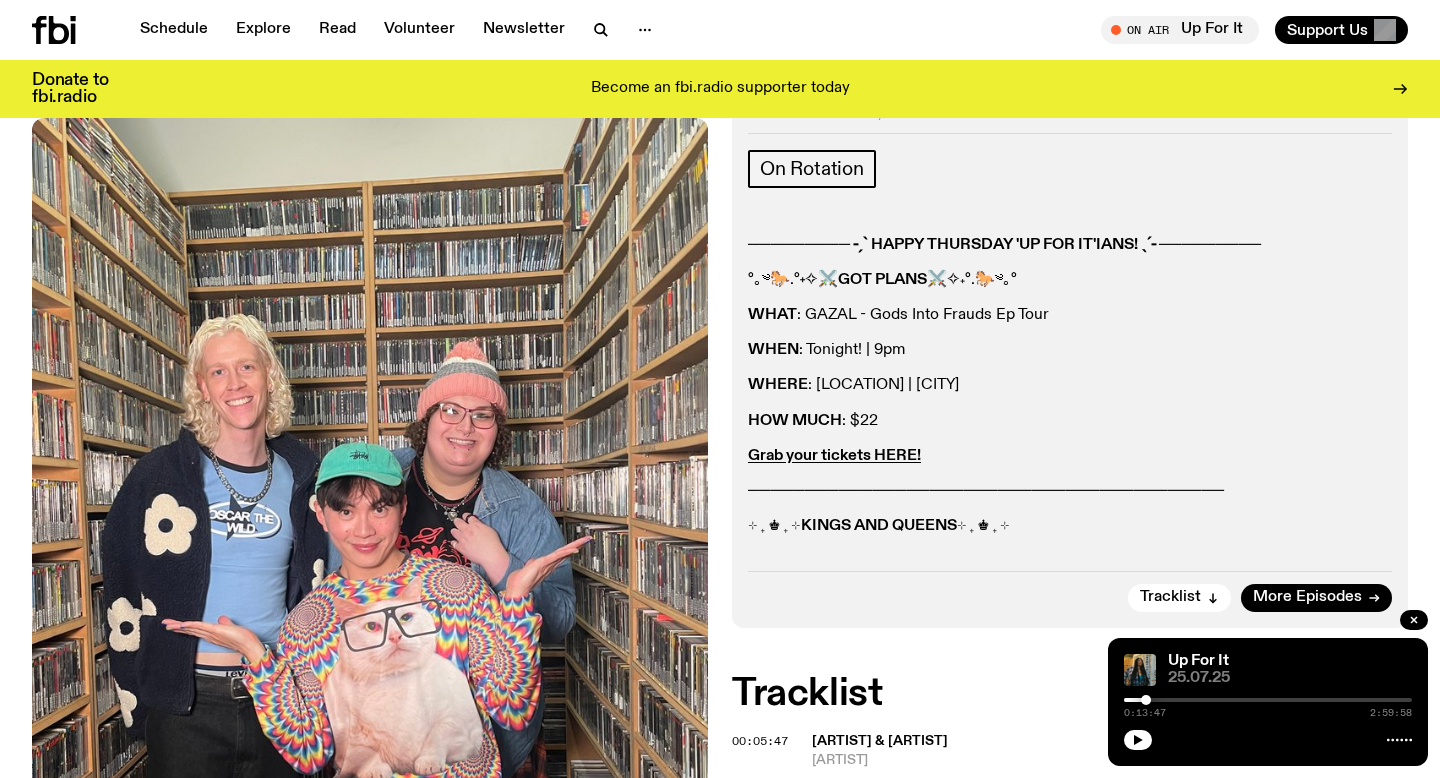 scroll, scrollTop: 390, scrollLeft: 0, axis: vertical 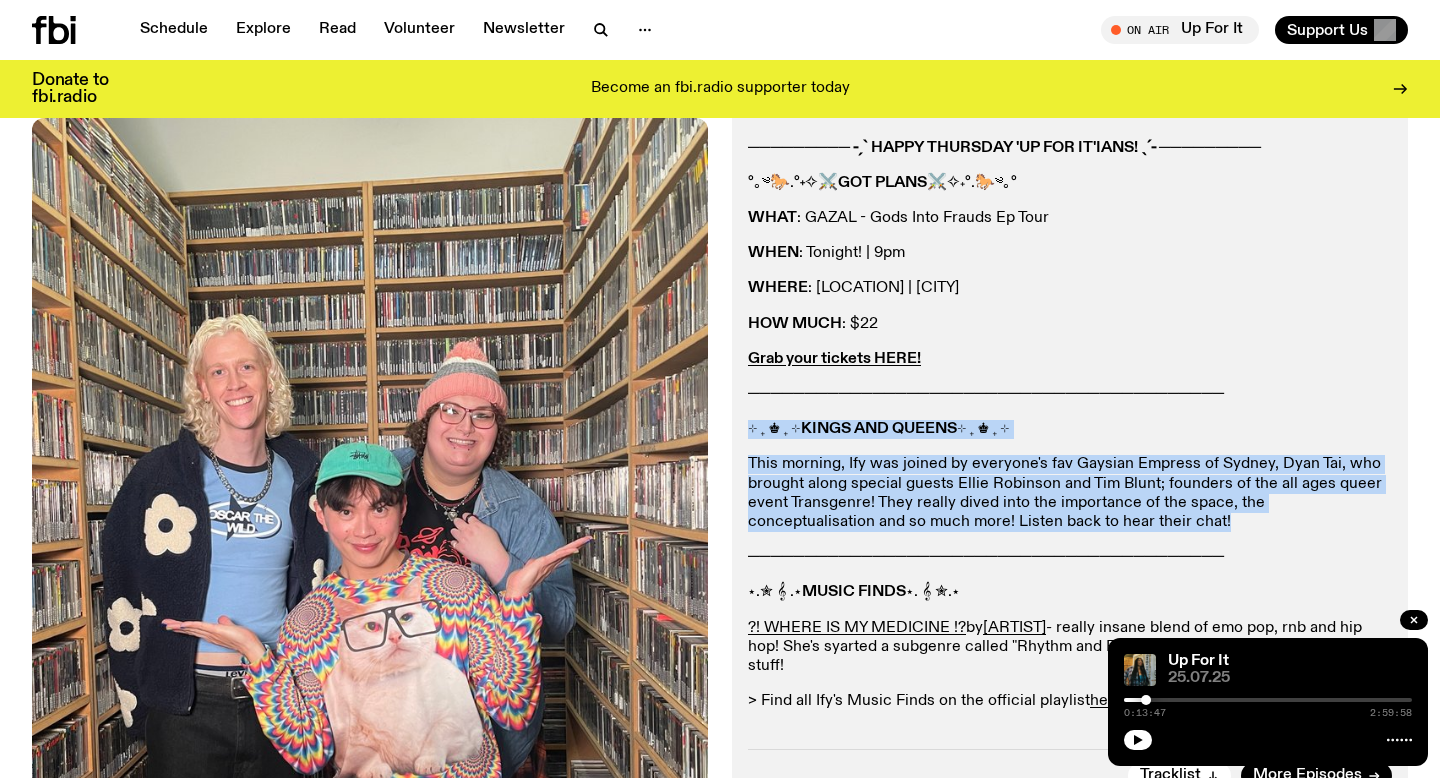 drag, startPoint x: 1126, startPoint y: 527, endPoint x: 750, endPoint y: 425, distance: 389.58954 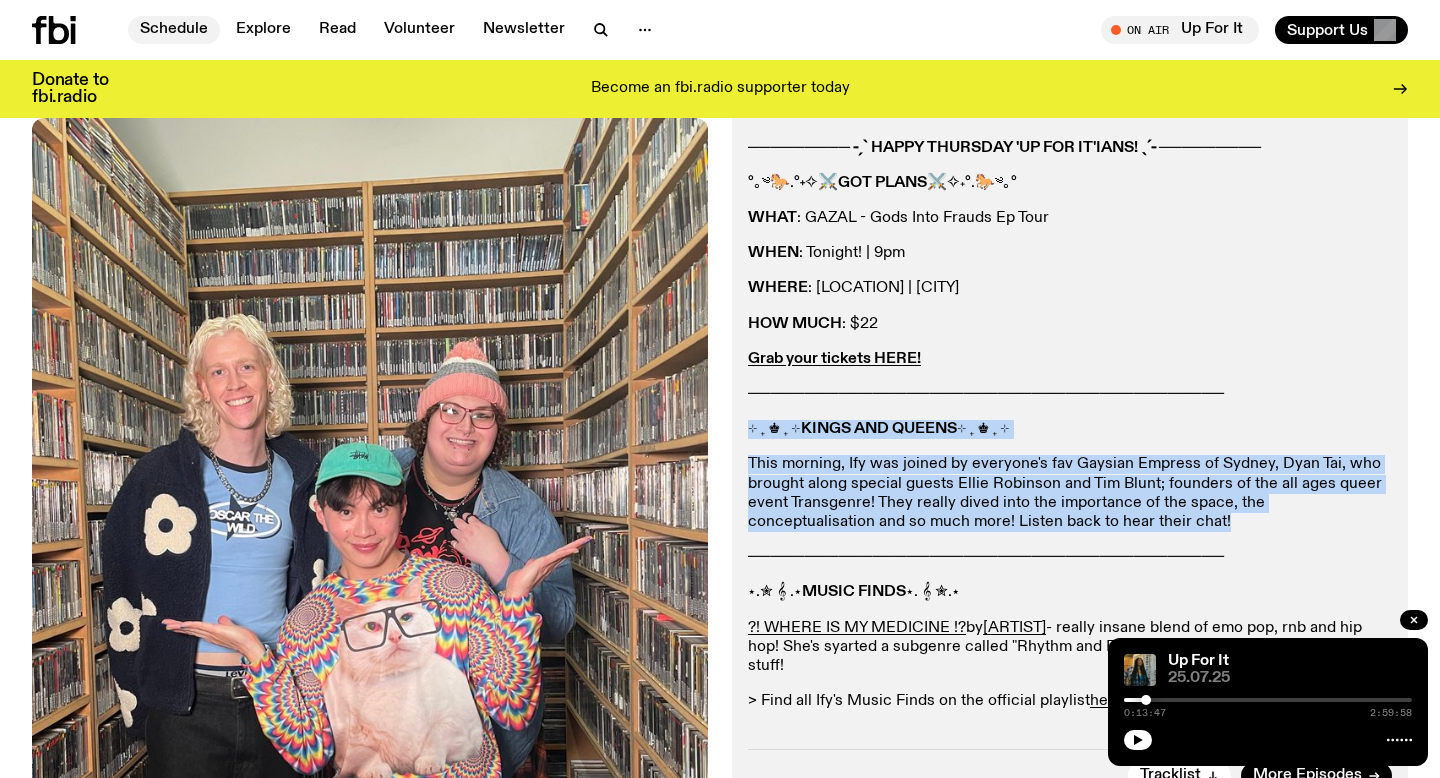click on "Schedule" at bounding box center [174, 30] 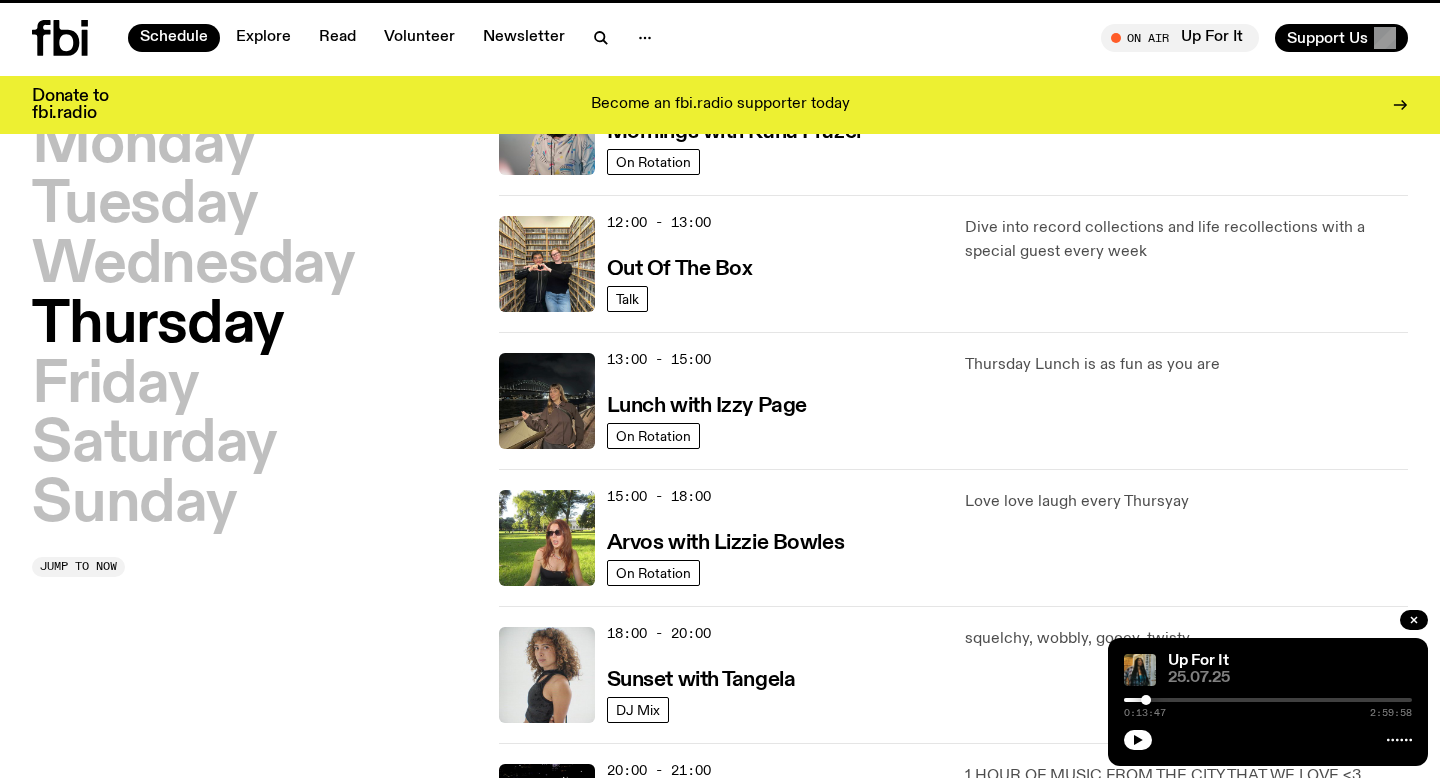 scroll, scrollTop: 0, scrollLeft: 0, axis: both 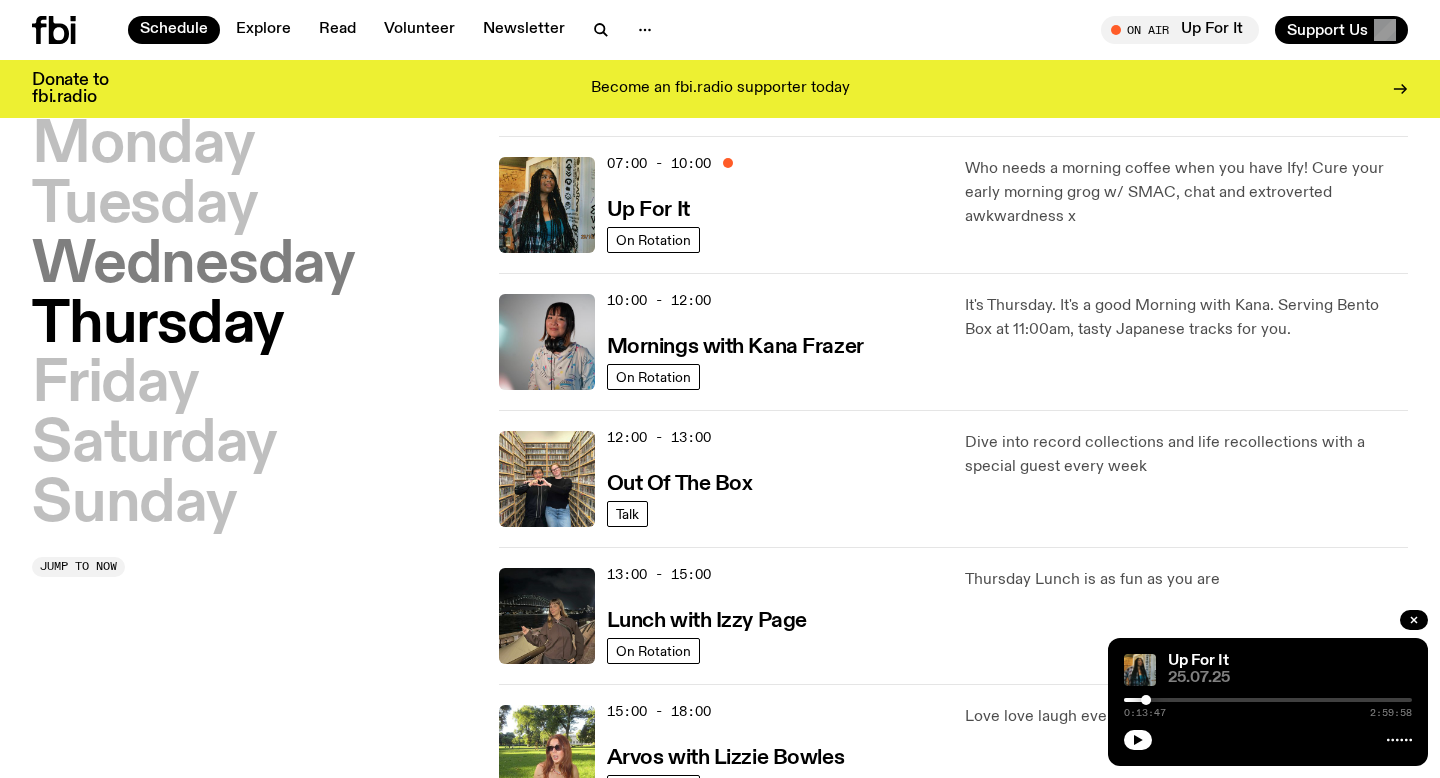 click on "Wednesday" at bounding box center [193, 266] 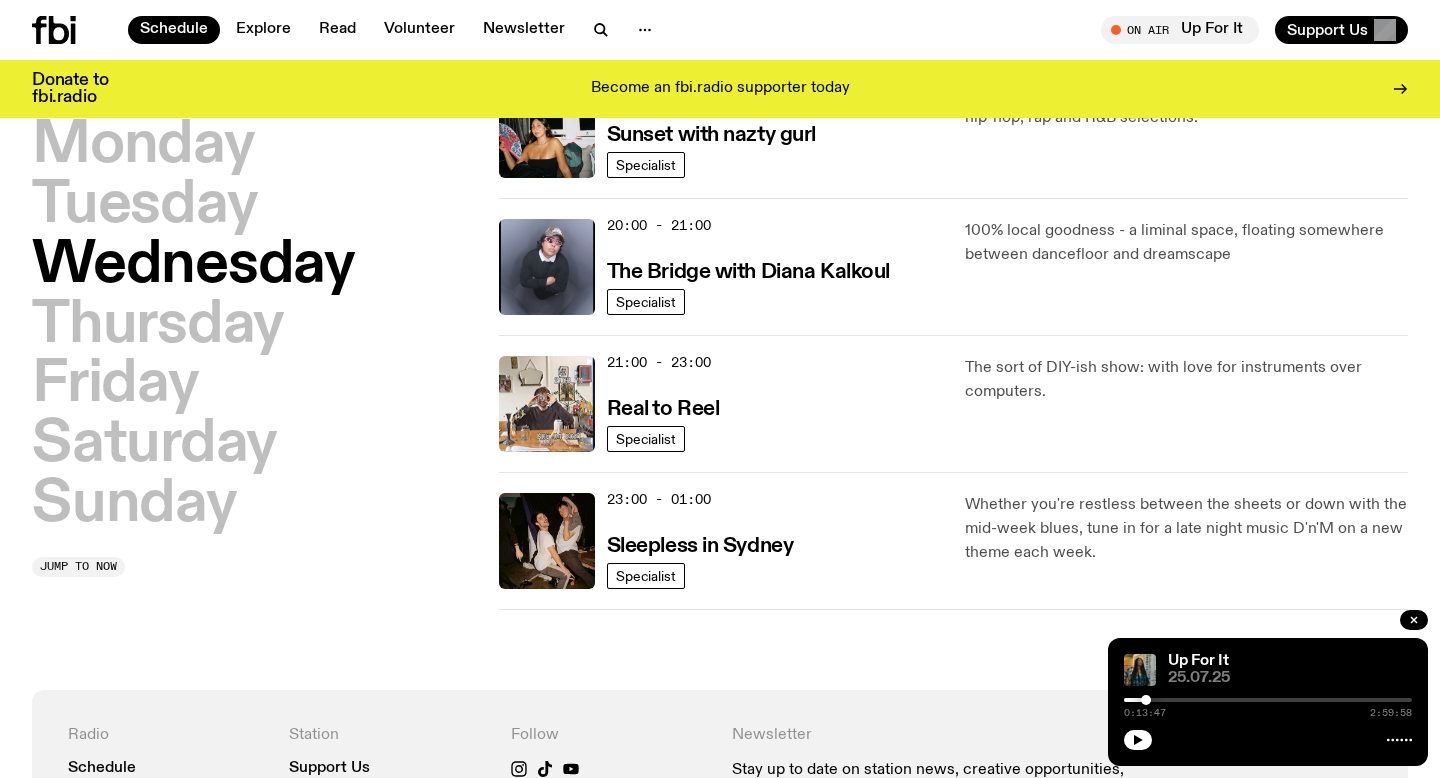 scroll, scrollTop: 940, scrollLeft: 0, axis: vertical 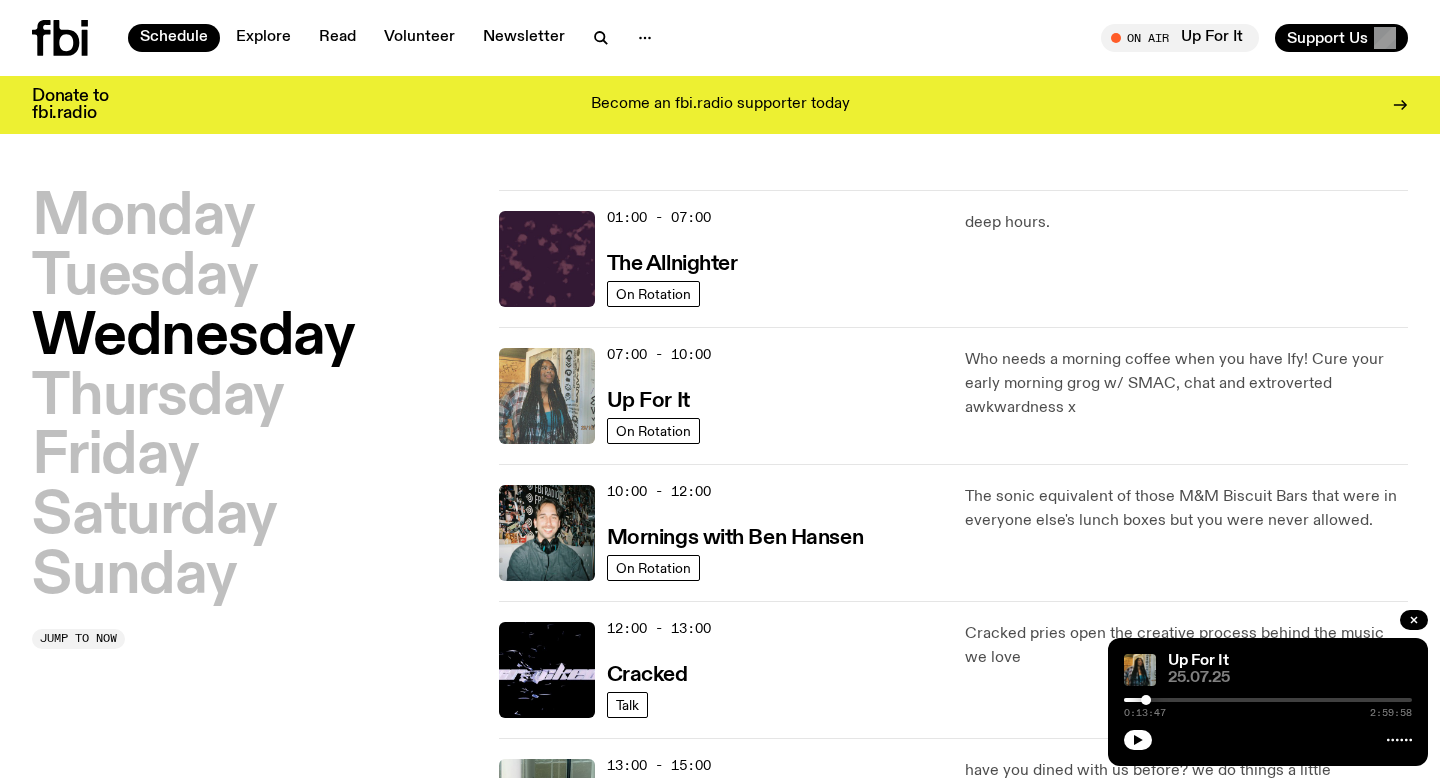 click 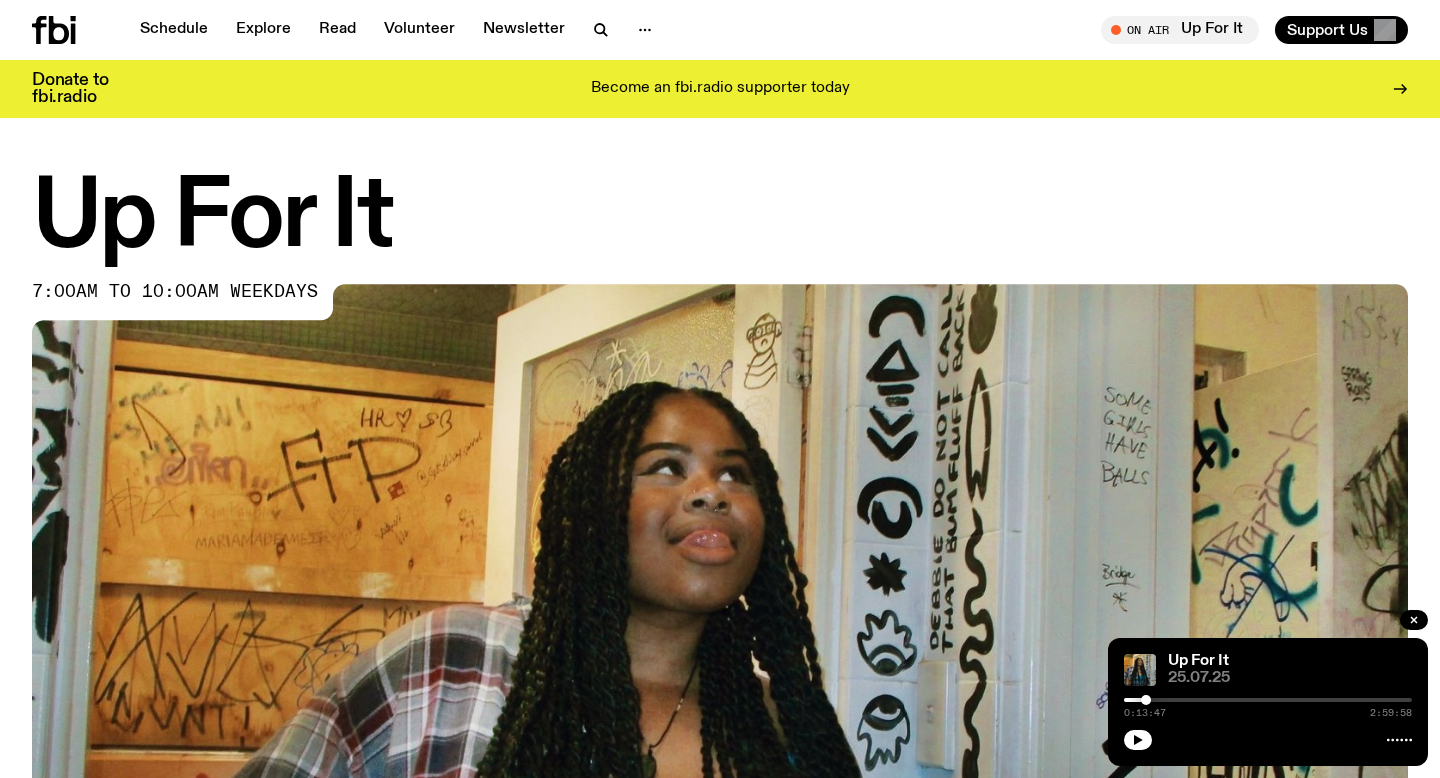 scroll, scrollTop: 807, scrollLeft: 0, axis: vertical 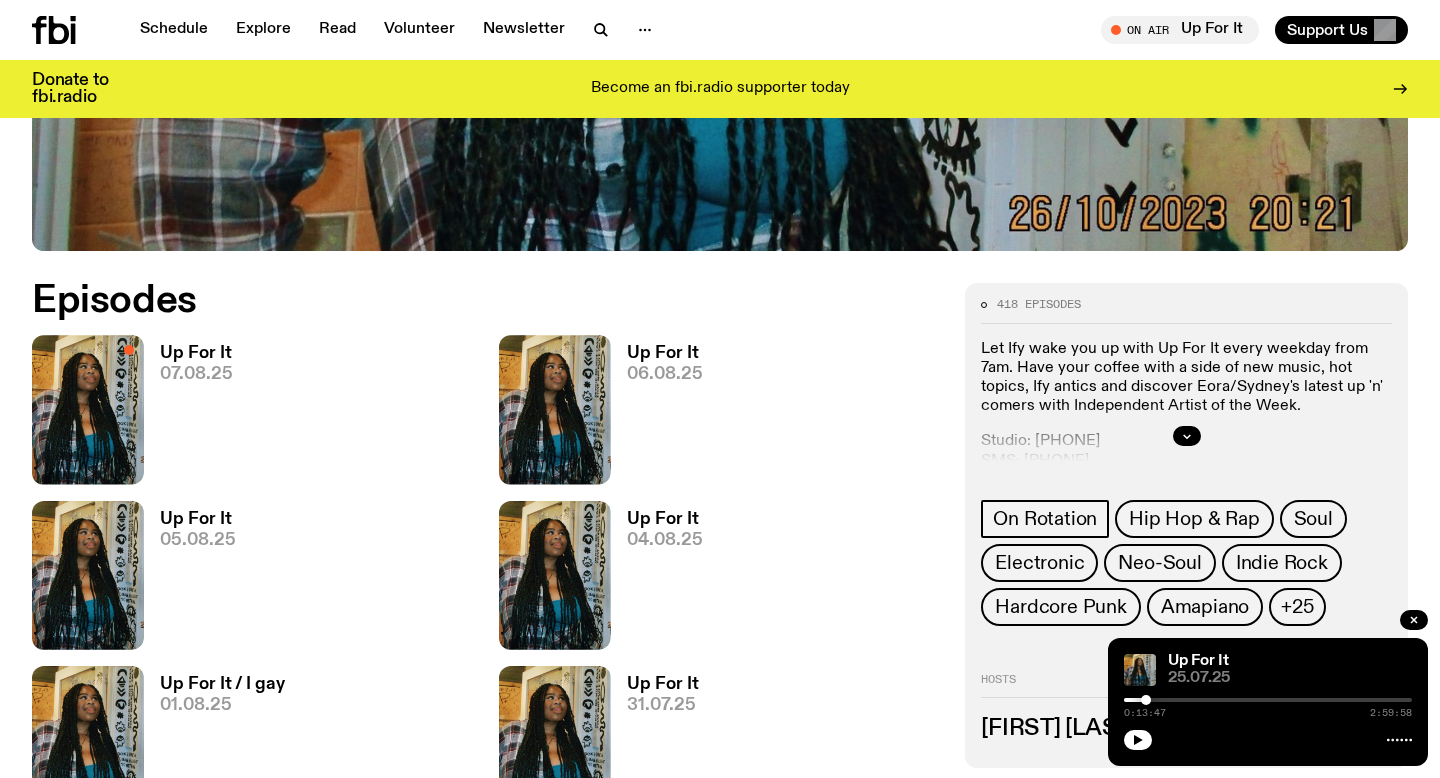 click on "07.08.25" at bounding box center [196, 374] 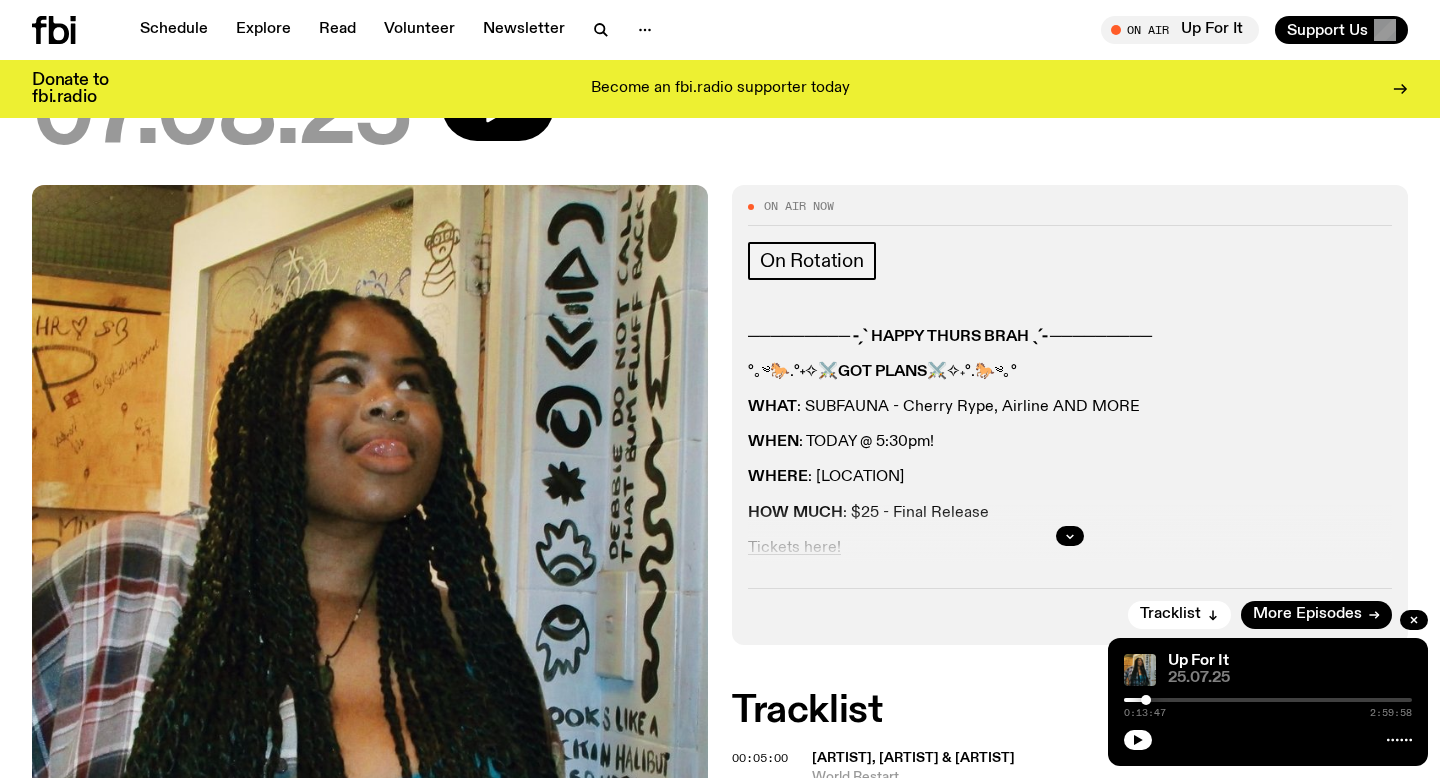 scroll, scrollTop: 0, scrollLeft: 0, axis: both 